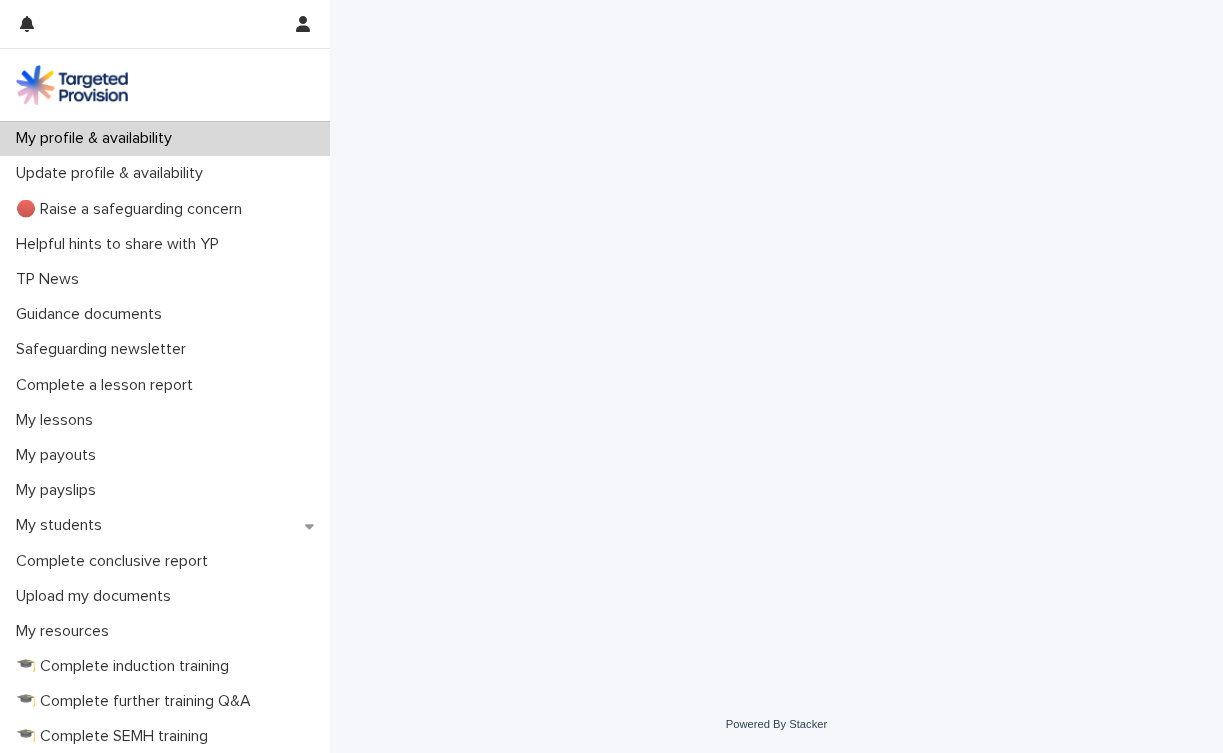 scroll, scrollTop: 0, scrollLeft: 0, axis: both 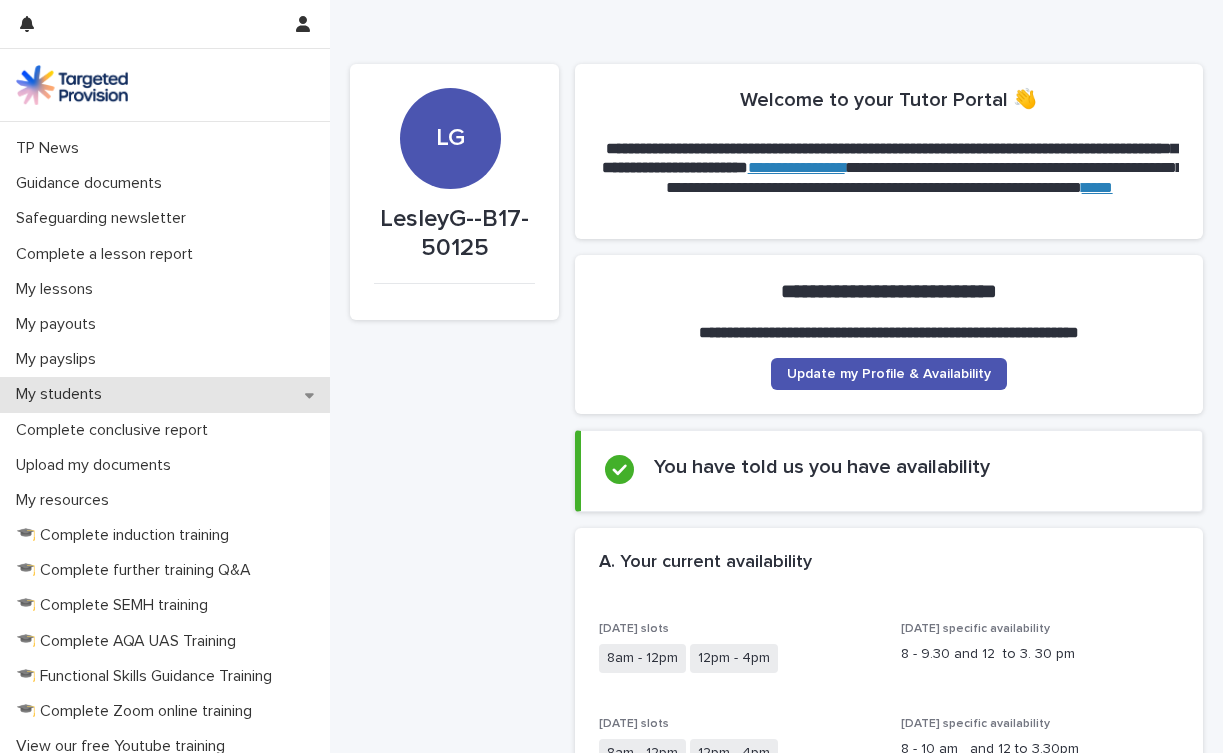 click on "My students" at bounding box center (63, 394) 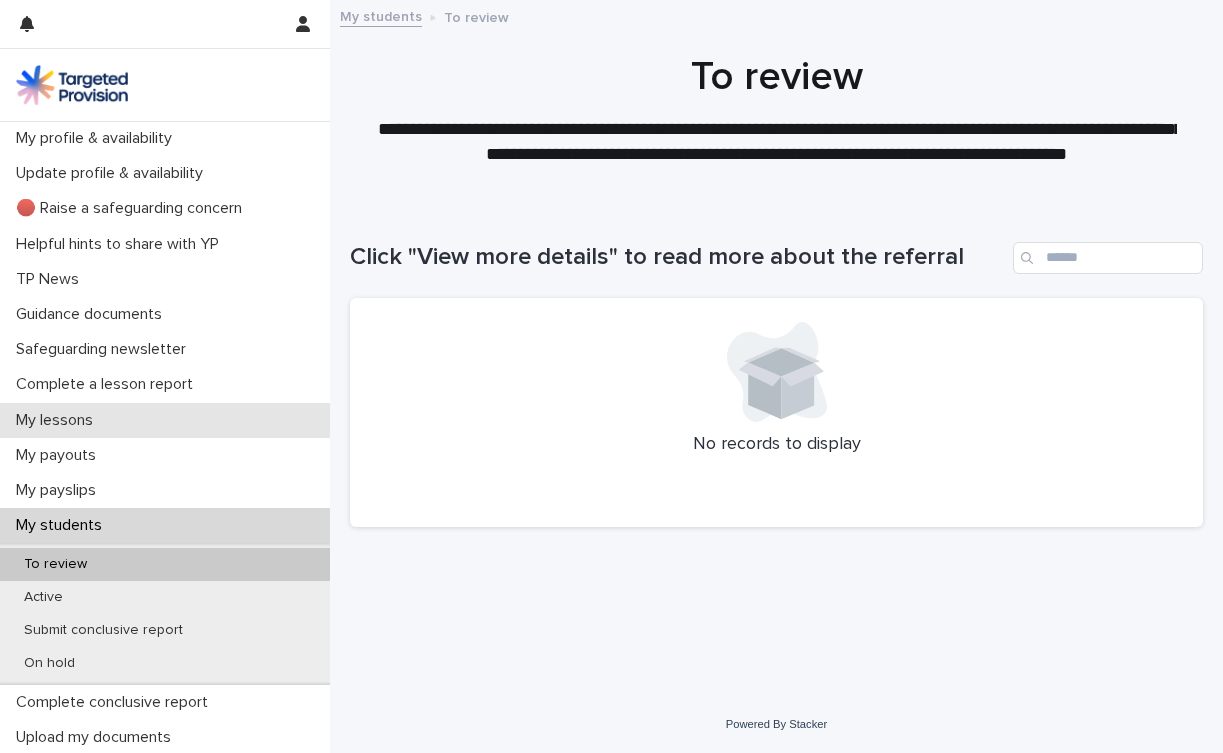 click on "My lessons" at bounding box center [58, 420] 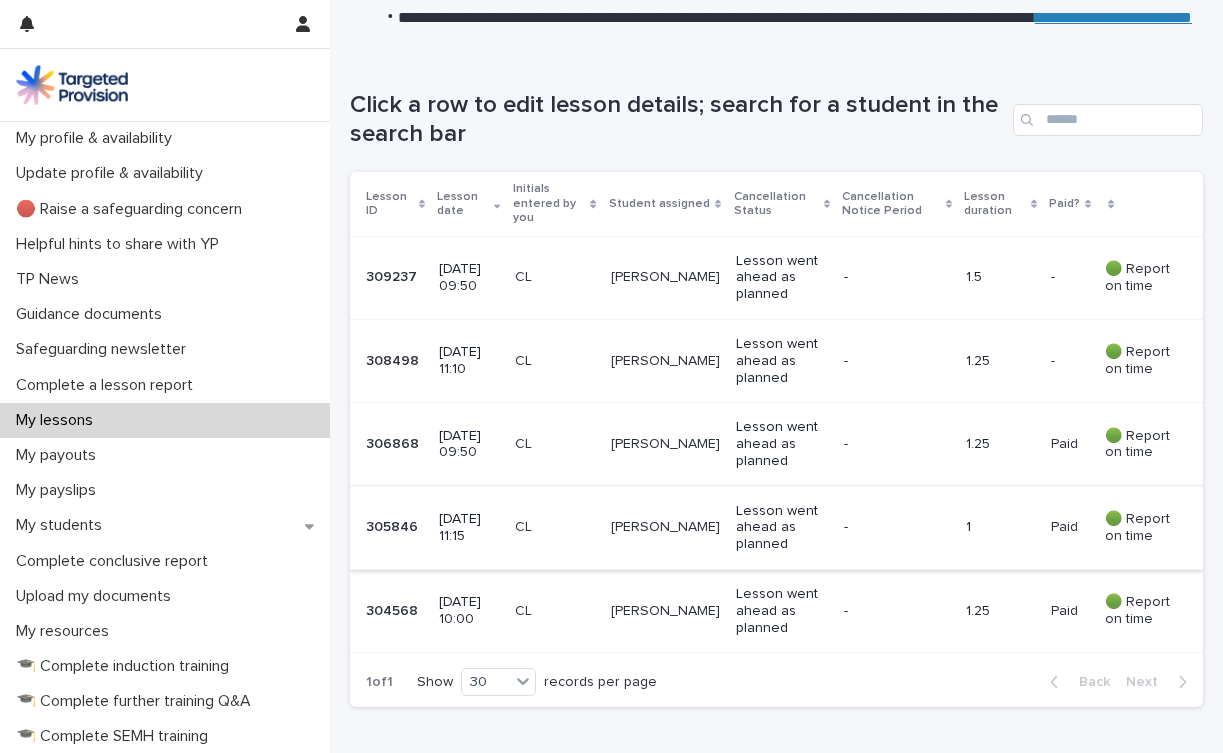 scroll, scrollTop: 296, scrollLeft: 0, axis: vertical 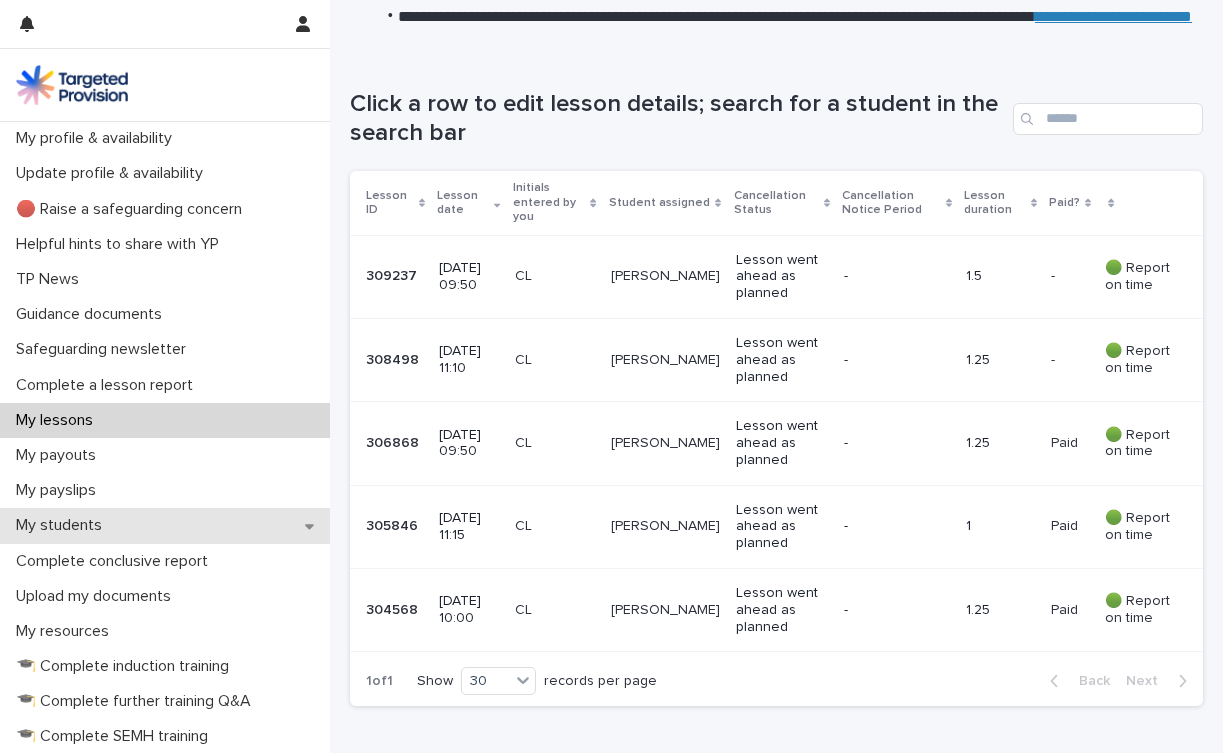 click on "My students" at bounding box center [63, 525] 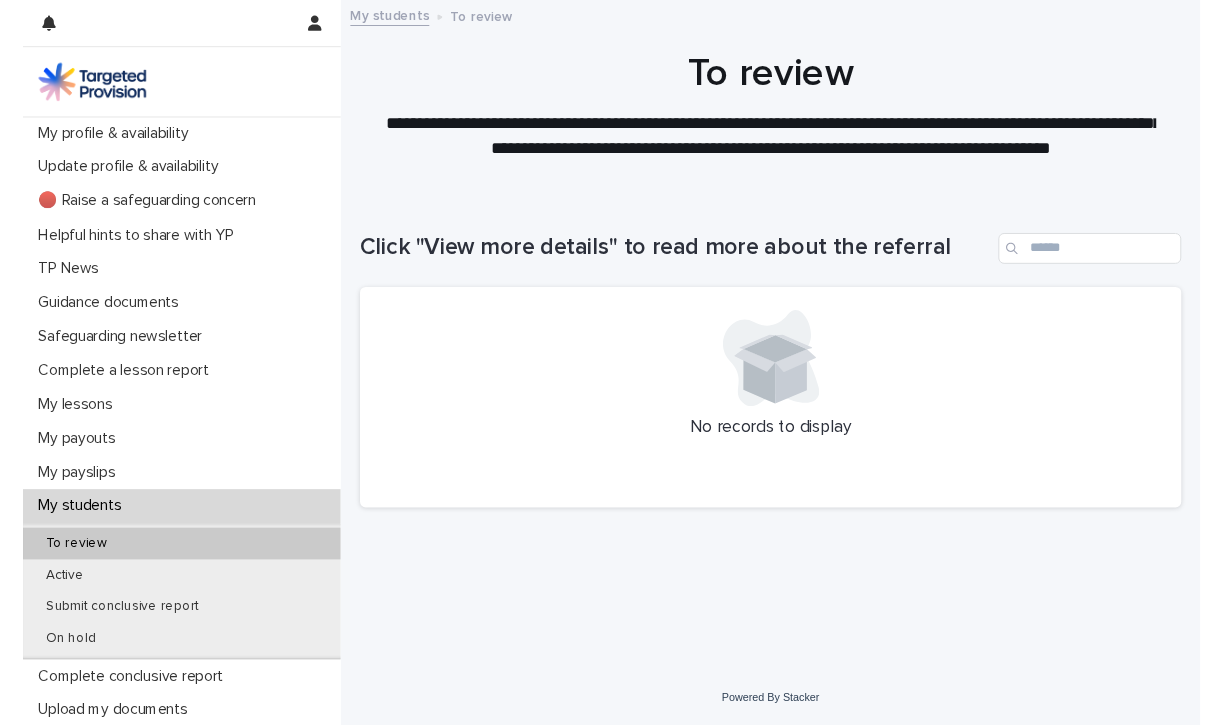 scroll, scrollTop: 0, scrollLeft: 0, axis: both 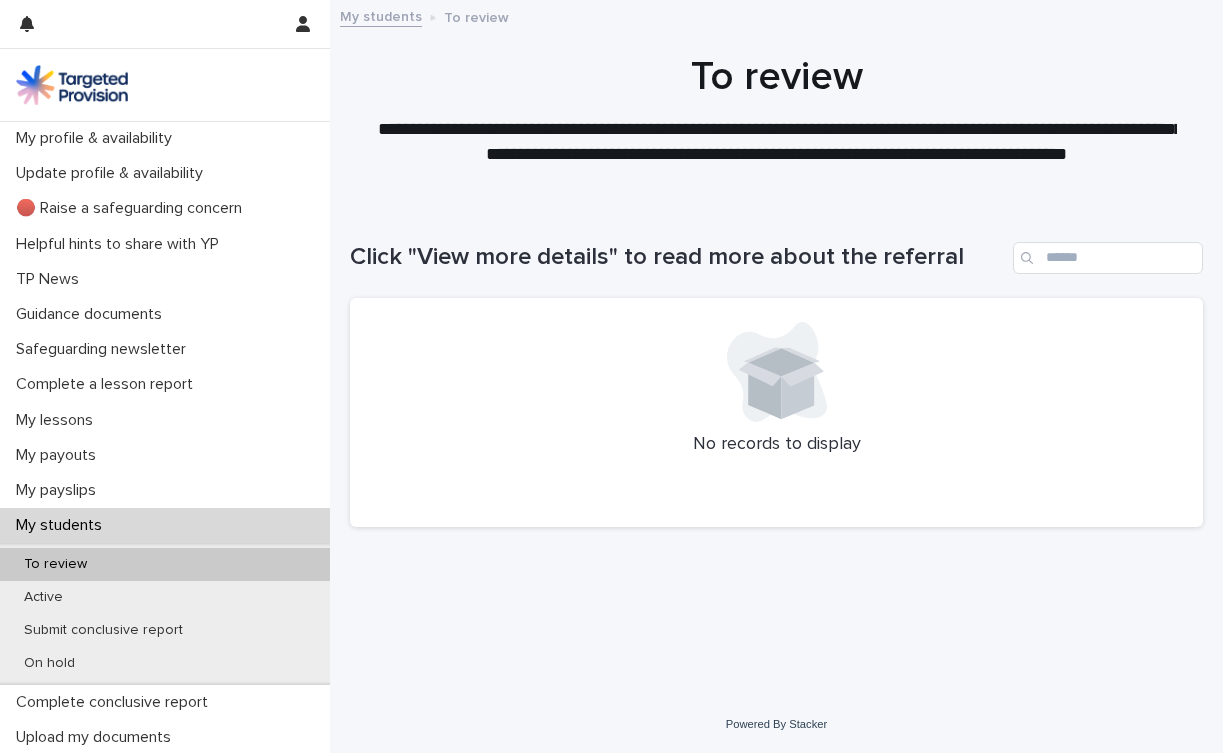 click on "My students" at bounding box center (63, 525) 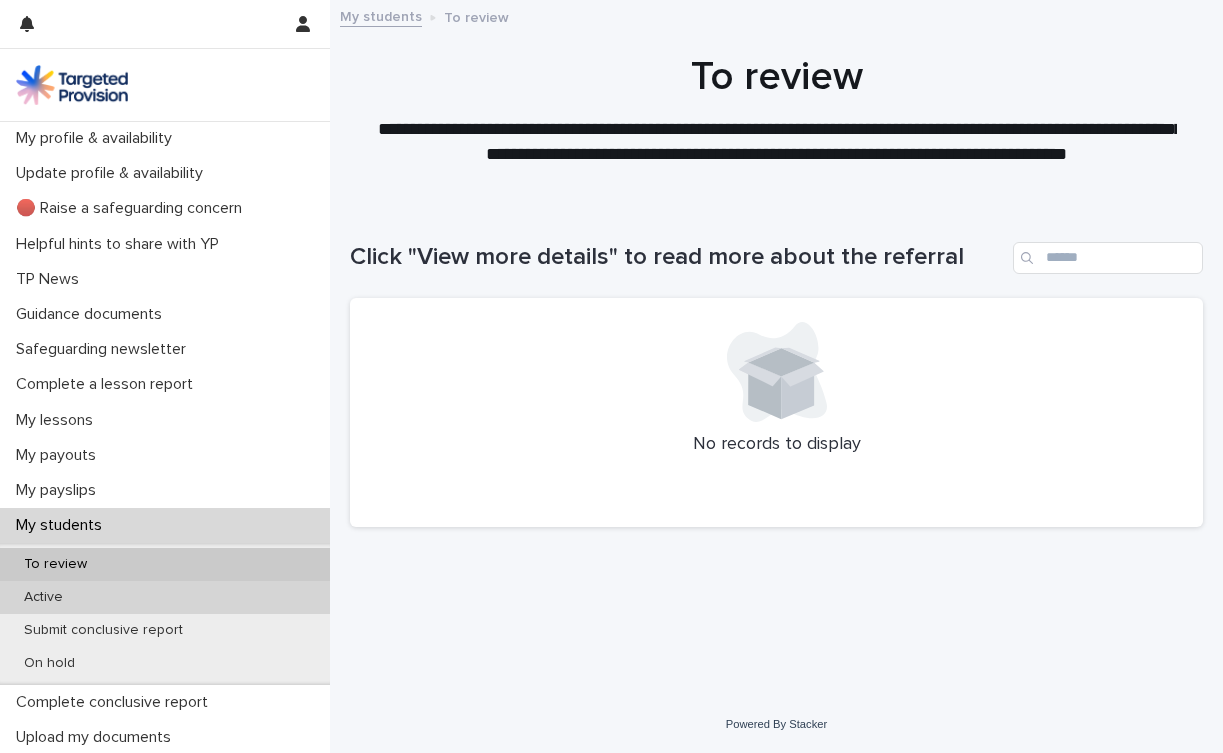 click on "Active" at bounding box center [165, 597] 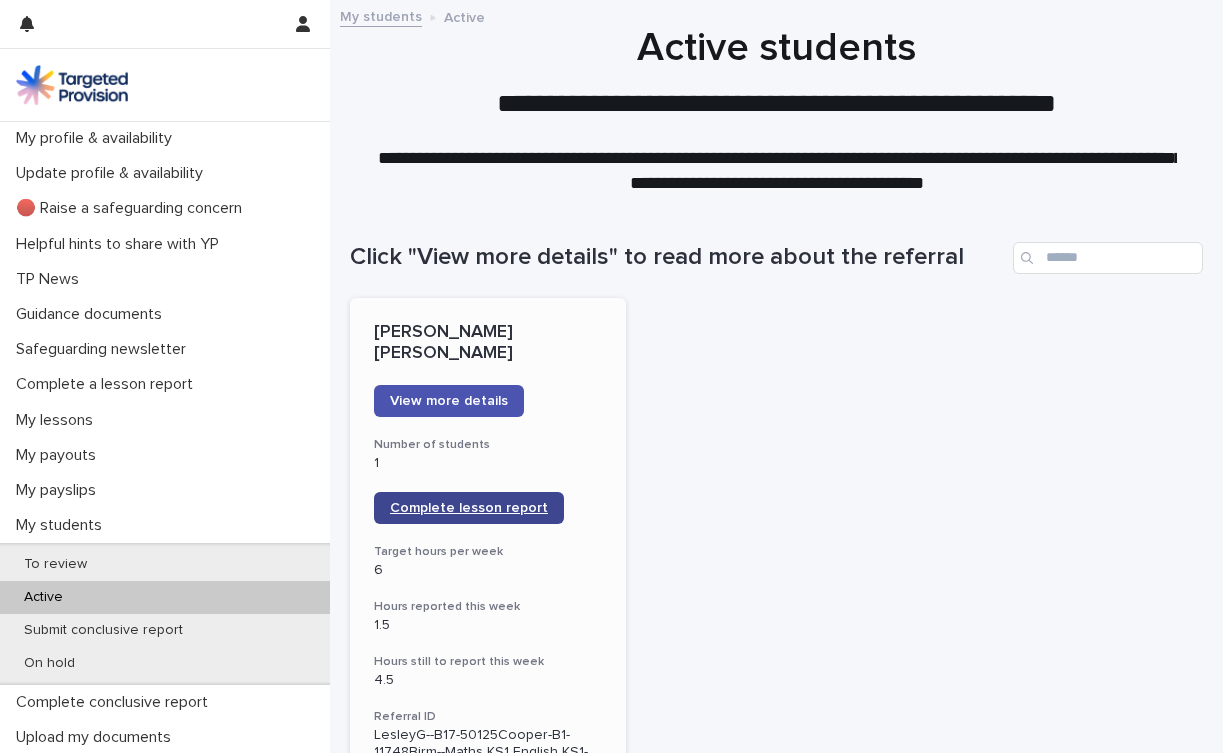 click on "Complete lesson report" at bounding box center (469, 508) 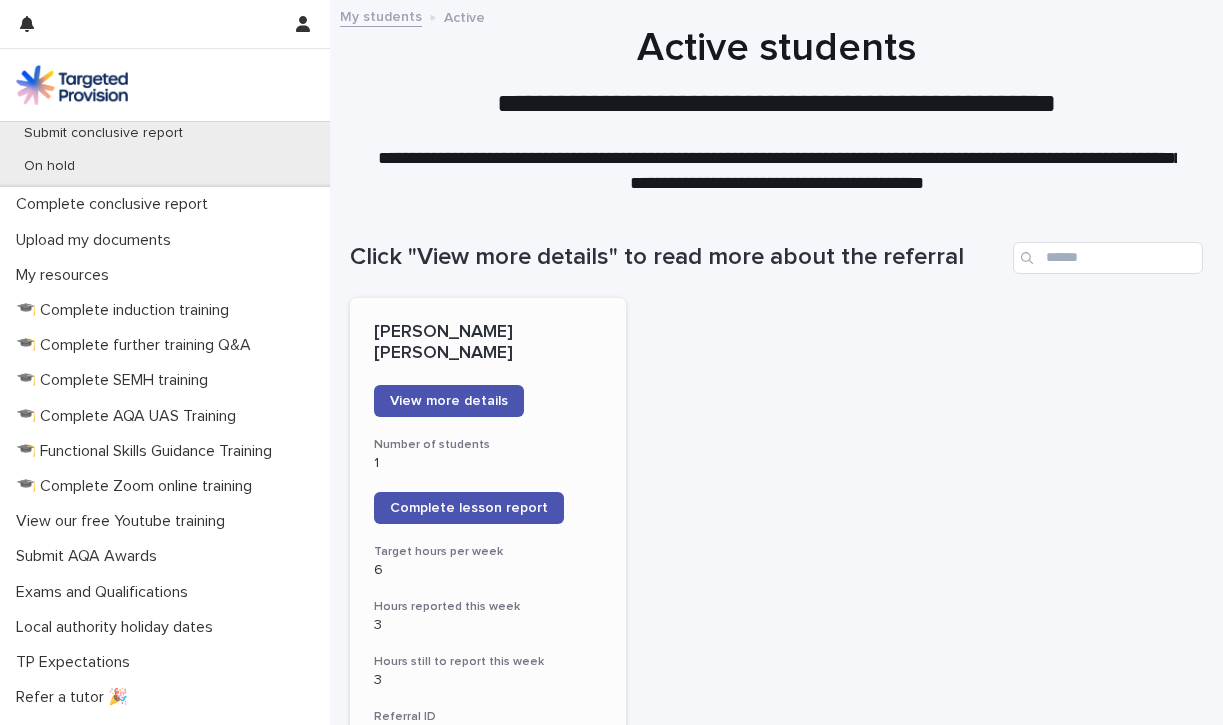 scroll, scrollTop: 500, scrollLeft: 0, axis: vertical 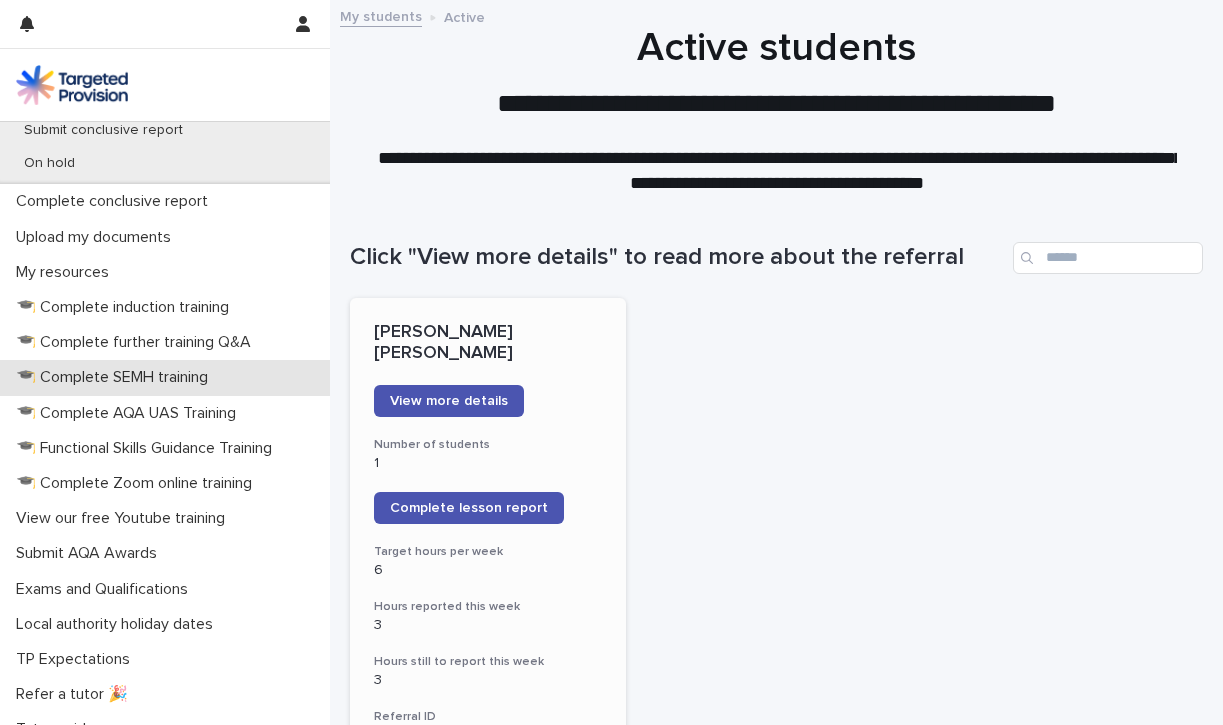 click on "🎓 Complete SEMH training" at bounding box center (116, 377) 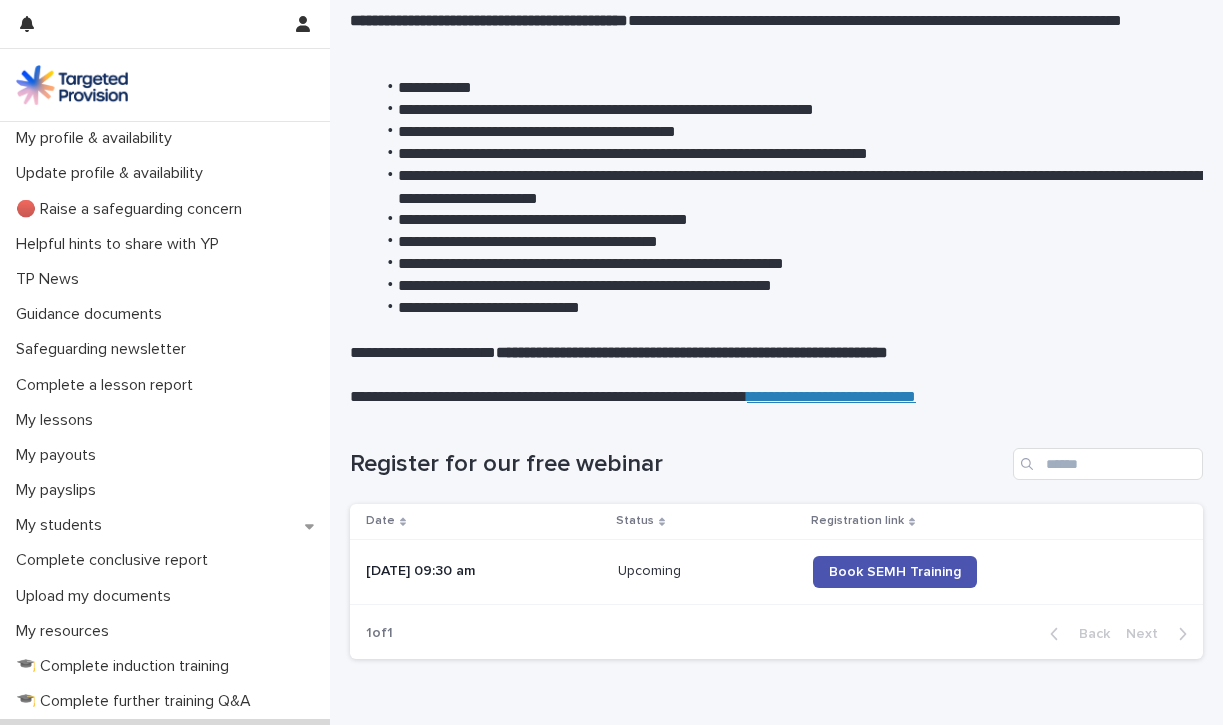 scroll, scrollTop: 246, scrollLeft: 0, axis: vertical 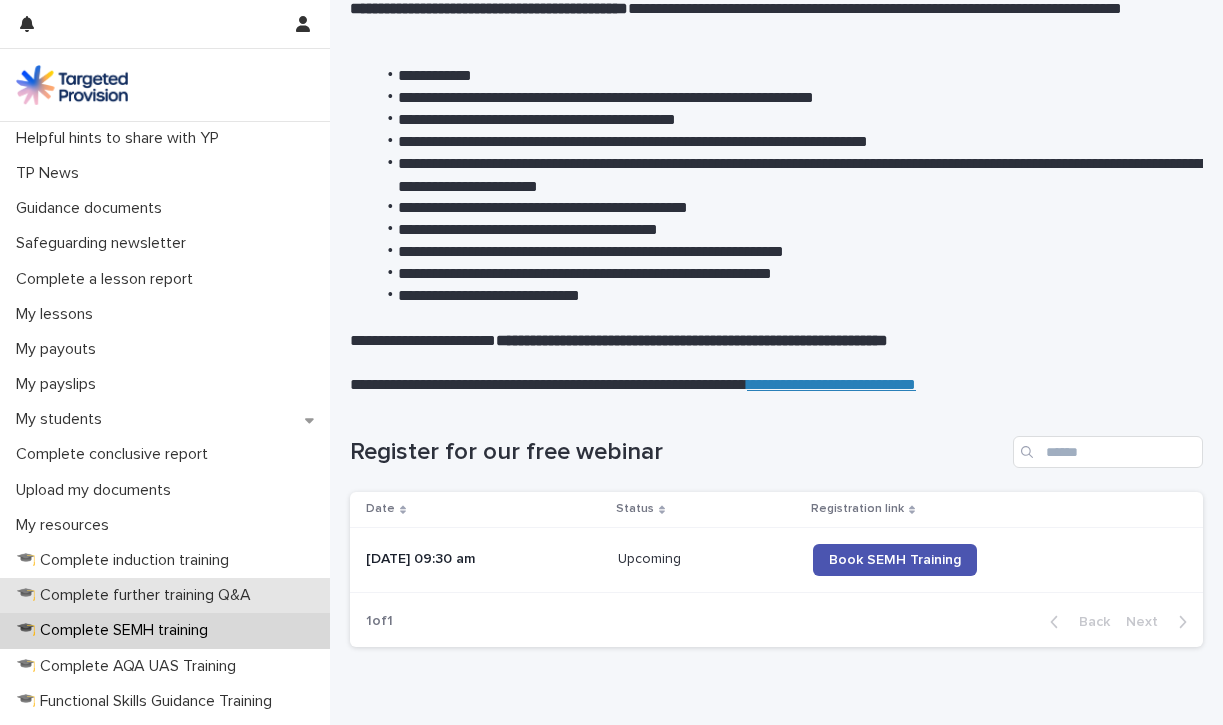 click on "🎓 Complete further training Q&A" at bounding box center [137, 595] 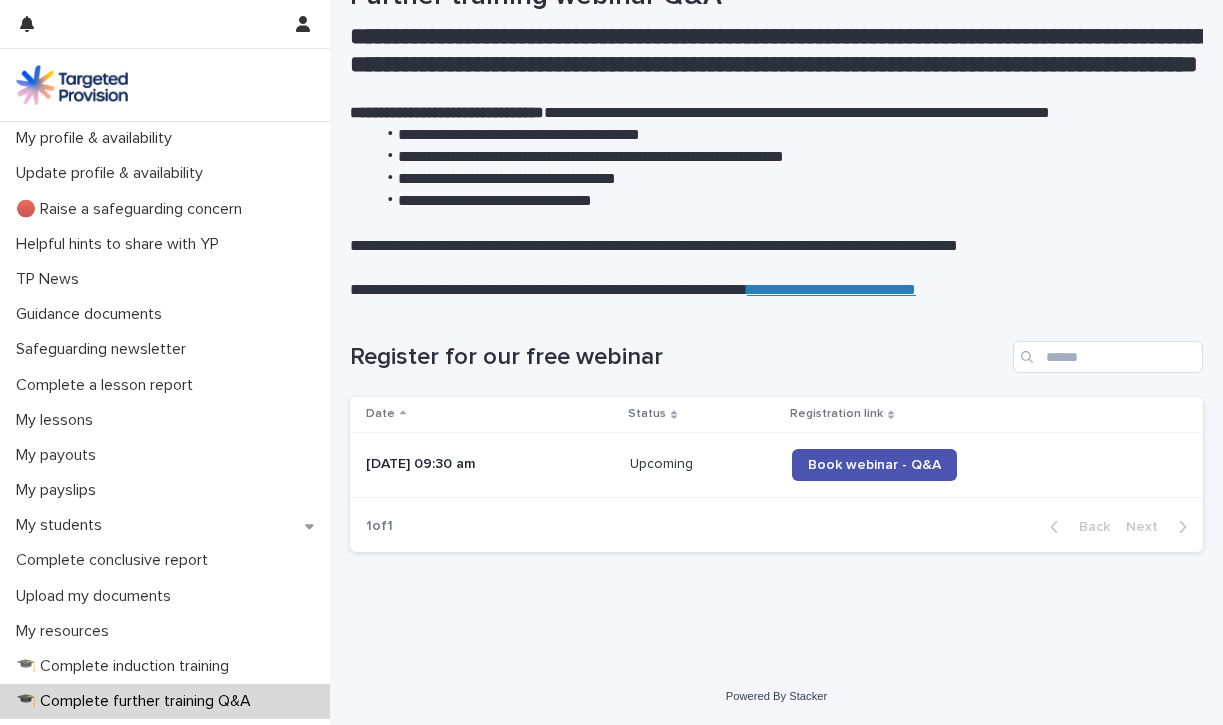 scroll, scrollTop: 102, scrollLeft: 0, axis: vertical 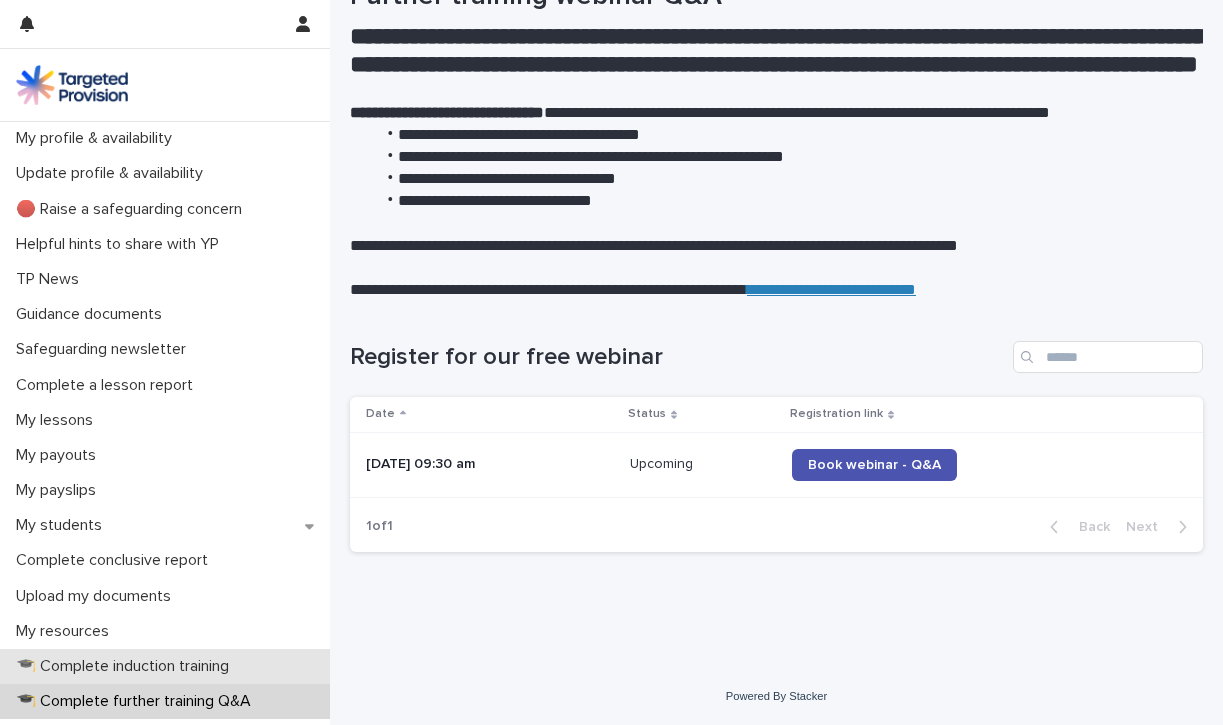 click on "🎓 Complete induction training" at bounding box center (126, 666) 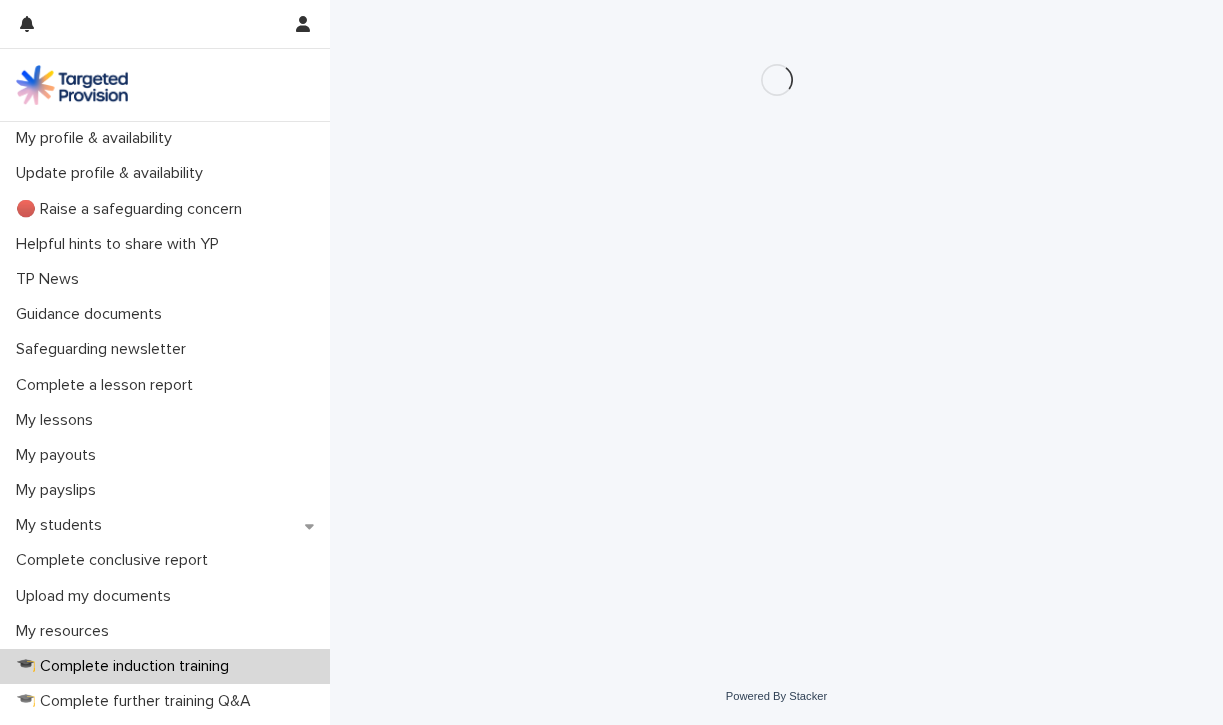 scroll, scrollTop: 0, scrollLeft: 0, axis: both 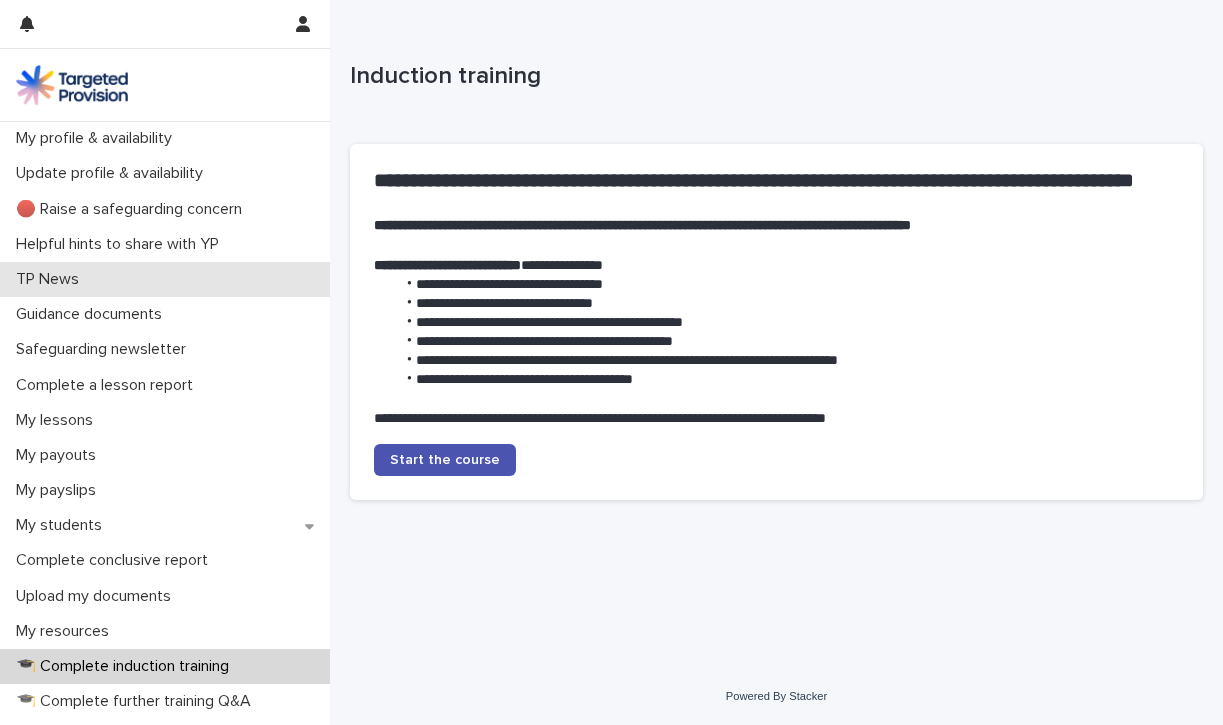click on "TP News" at bounding box center (165, 279) 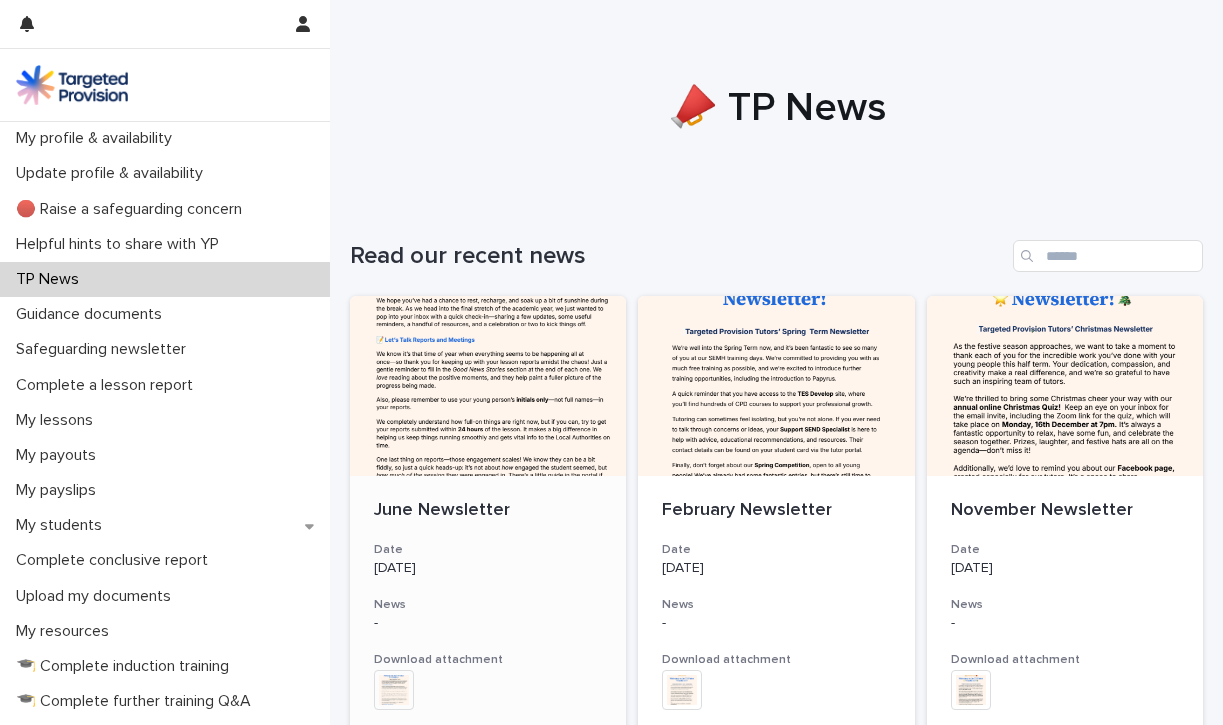 click at bounding box center (488, 386) 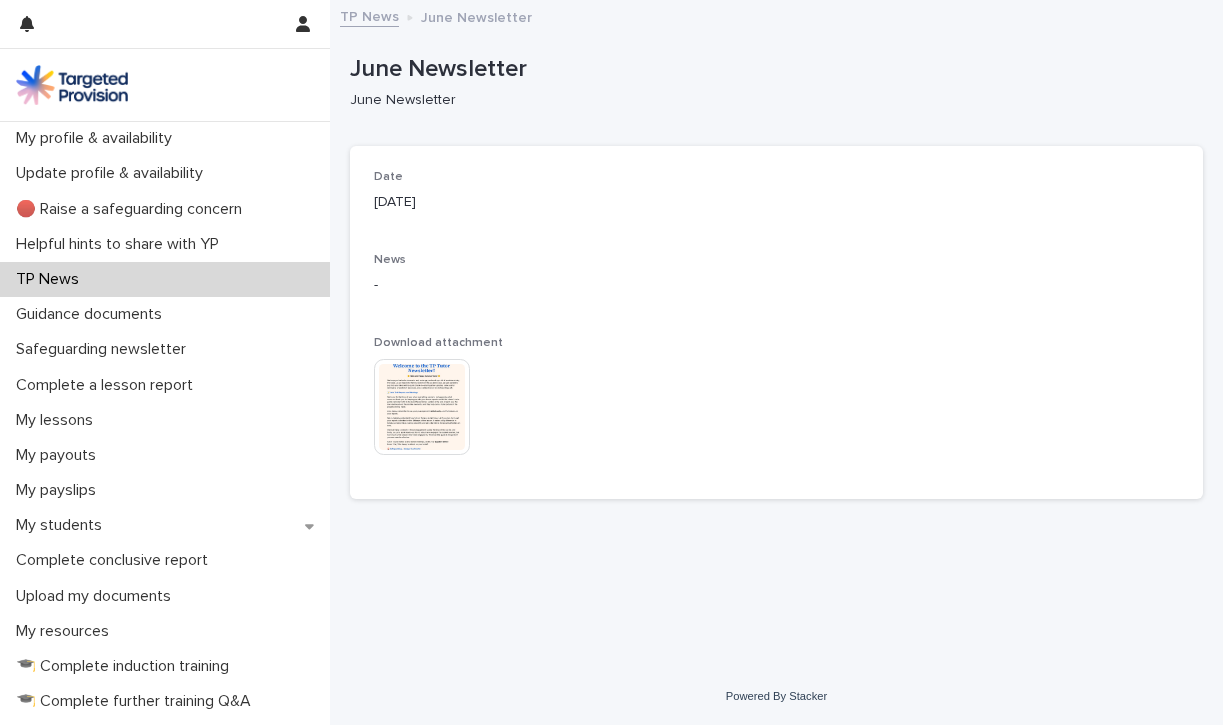 click at bounding box center (422, 407) 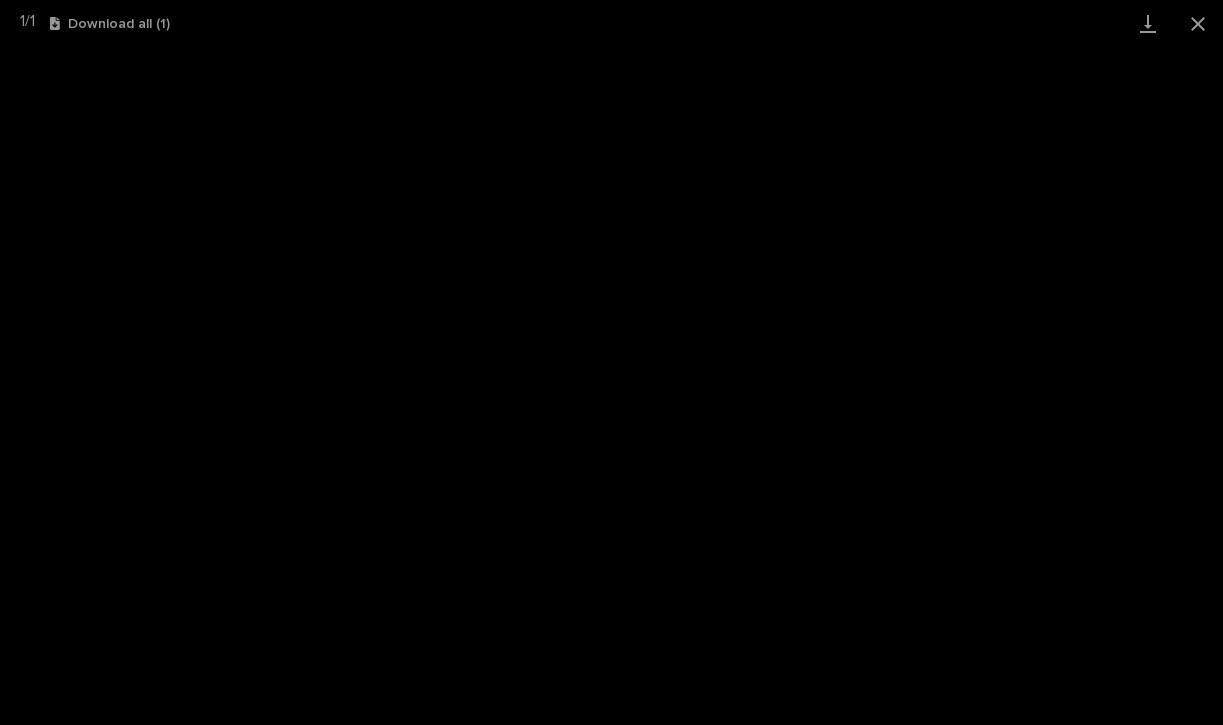 click on "1  /
1  Download all ( 1 )" at bounding box center [611, 23] 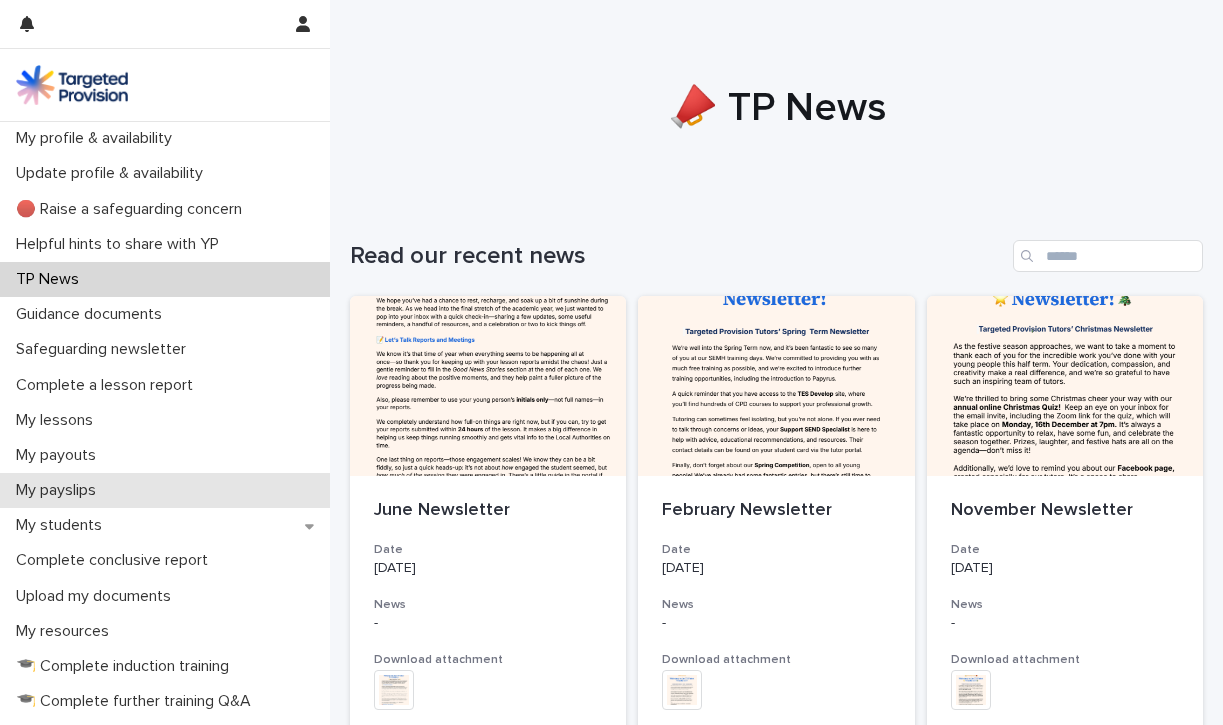 click on "My payslips" at bounding box center [60, 490] 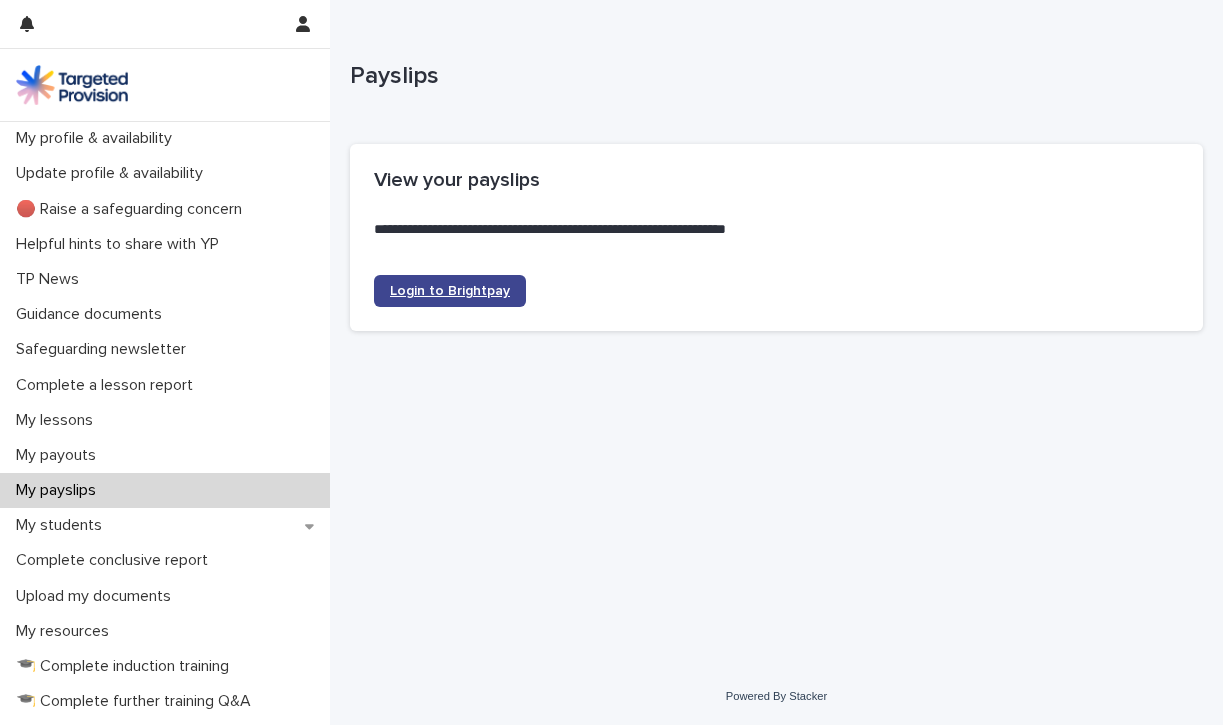 click on "Login to Brightpay" at bounding box center [450, 291] 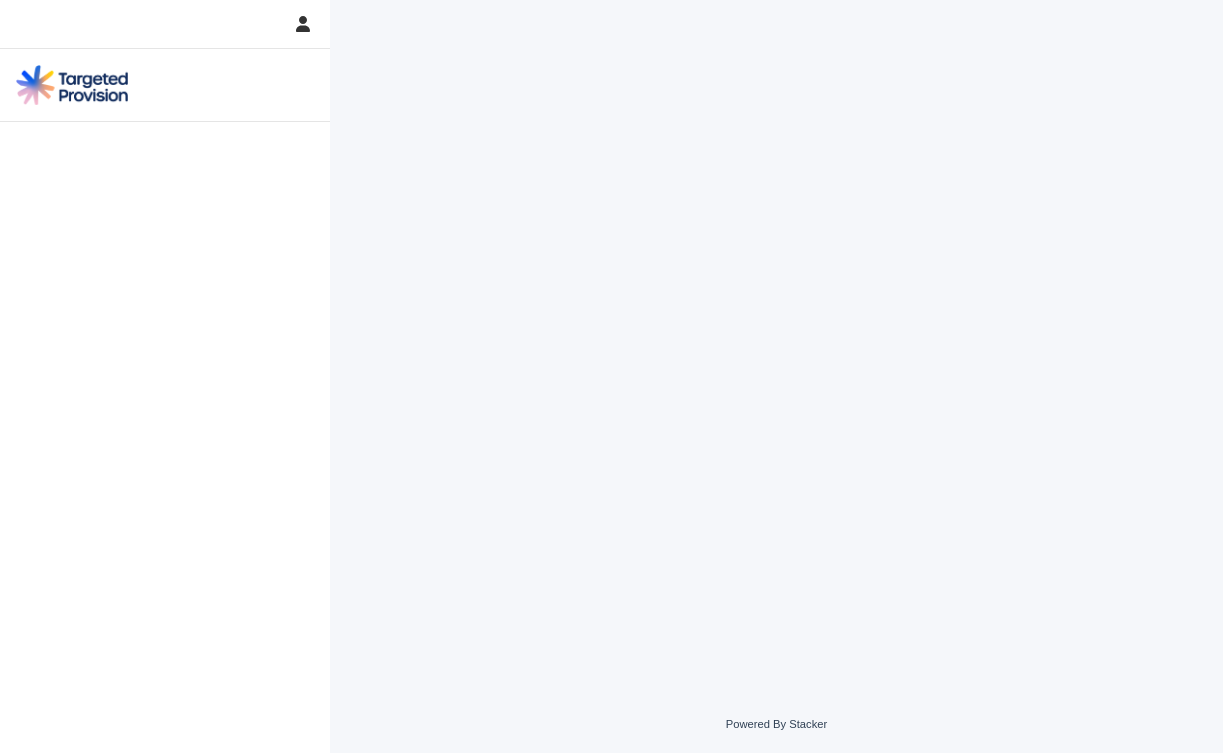 scroll, scrollTop: 0, scrollLeft: 0, axis: both 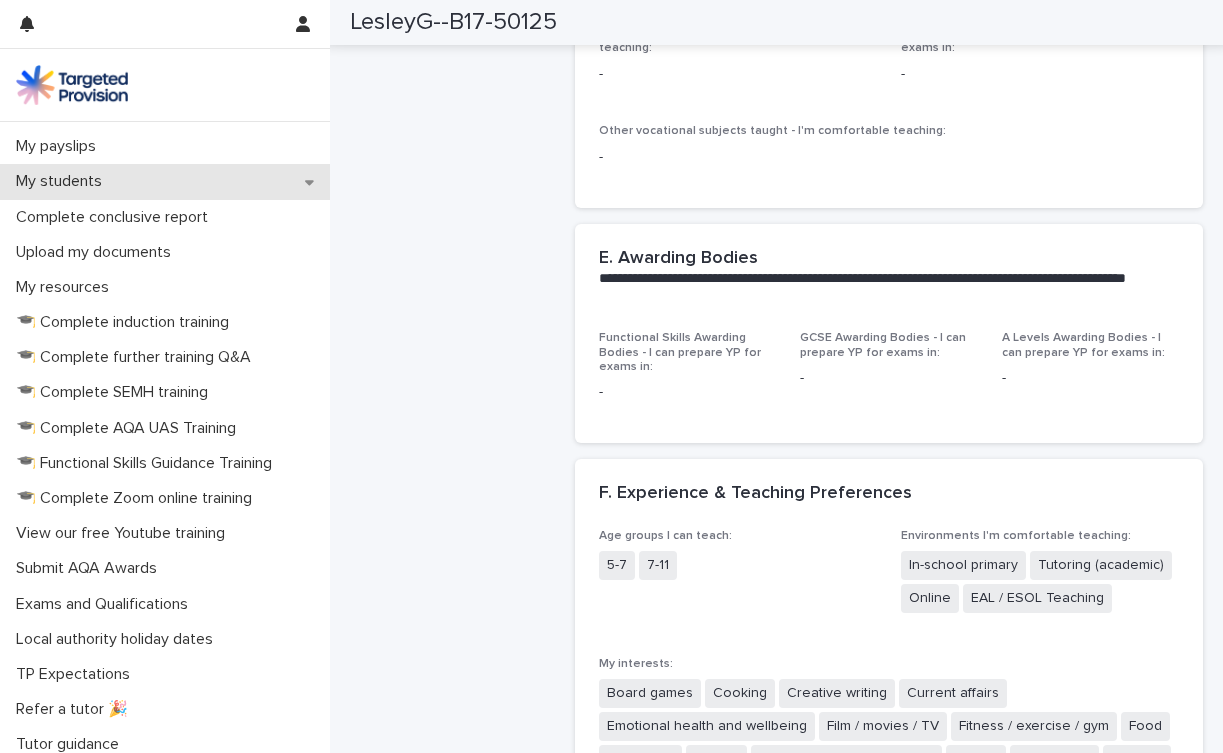 click on "My students" at bounding box center [165, 181] 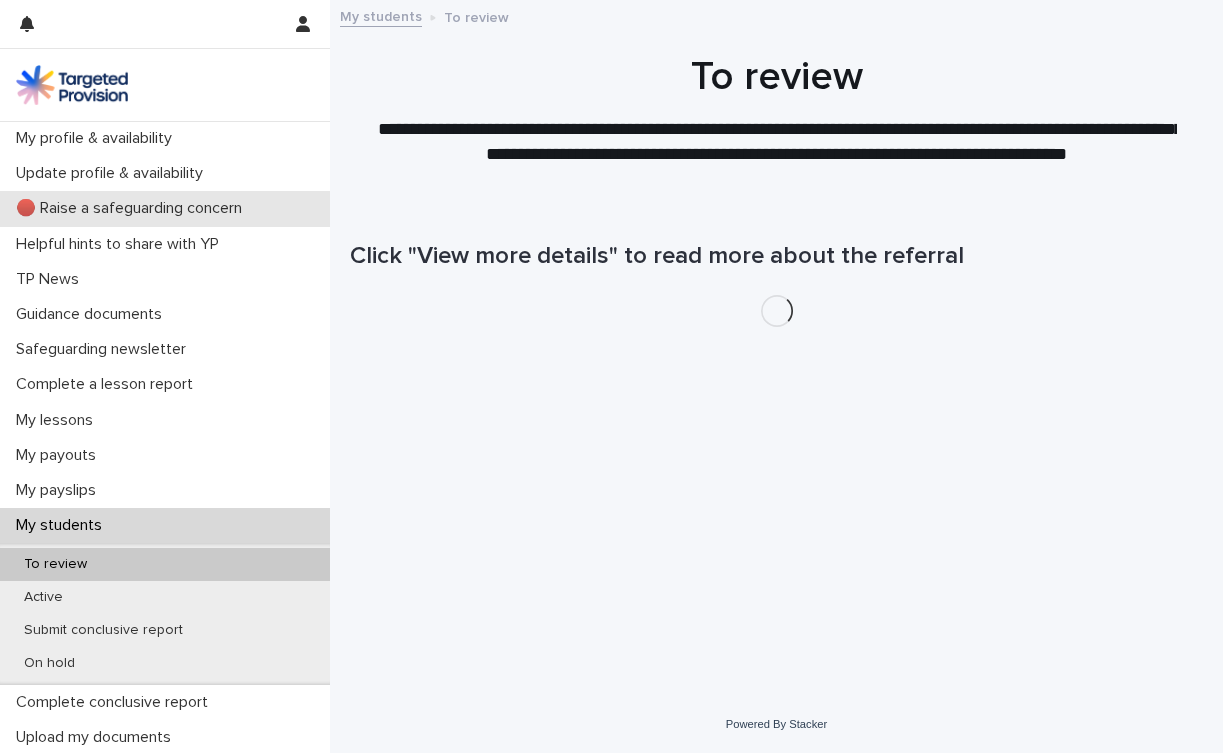 scroll, scrollTop: 0, scrollLeft: 0, axis: both 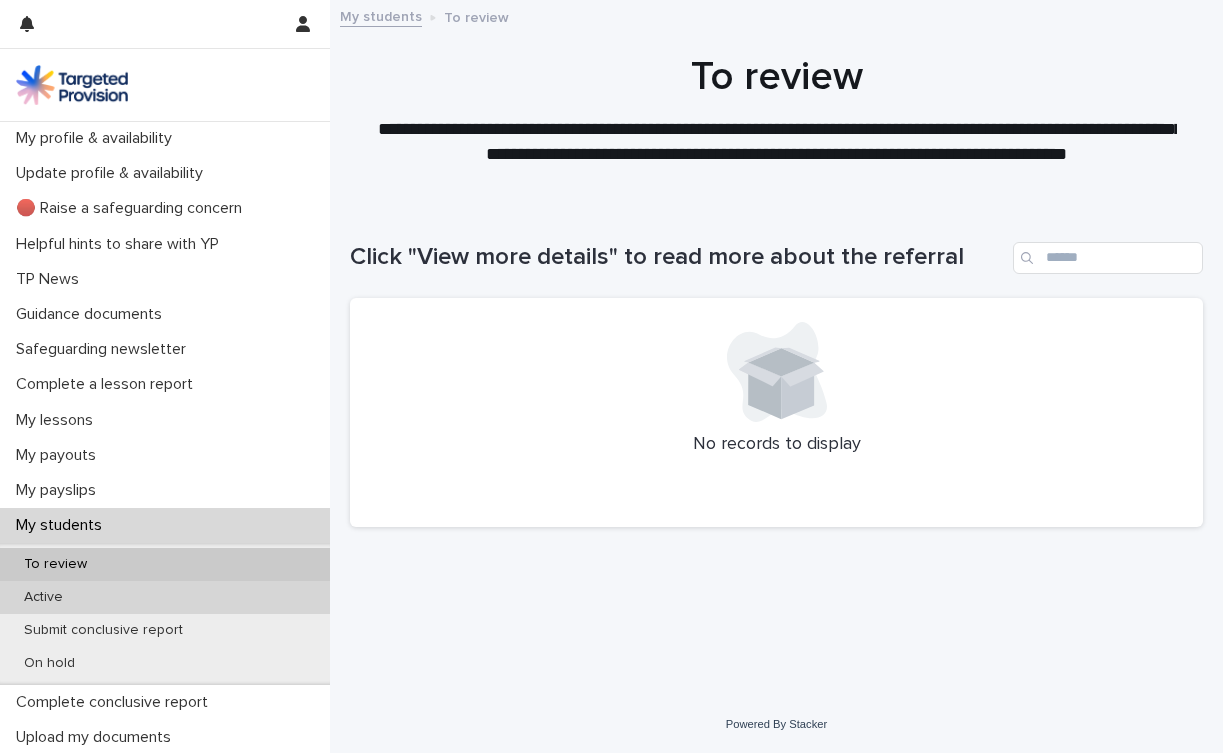 click on "Active" at bounding box center [165, 597] 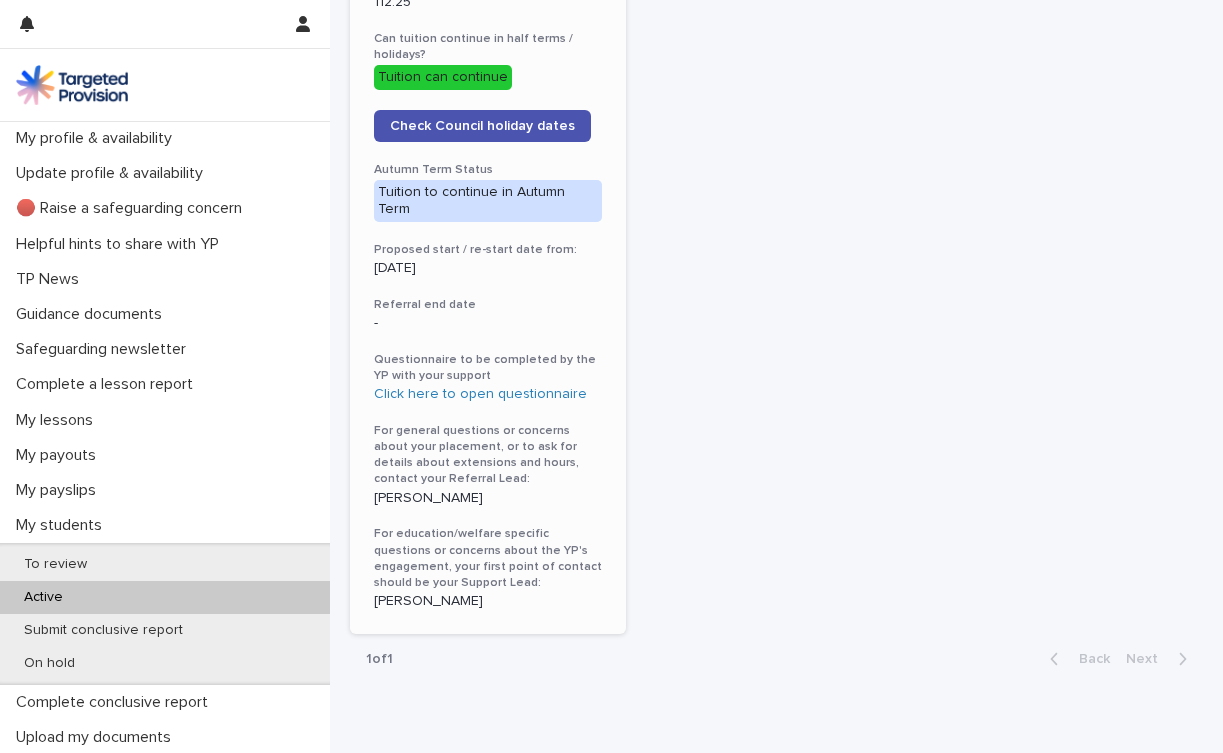 scroll, scrollTop: 1137, scrollLeft: 0, axis: vertical 